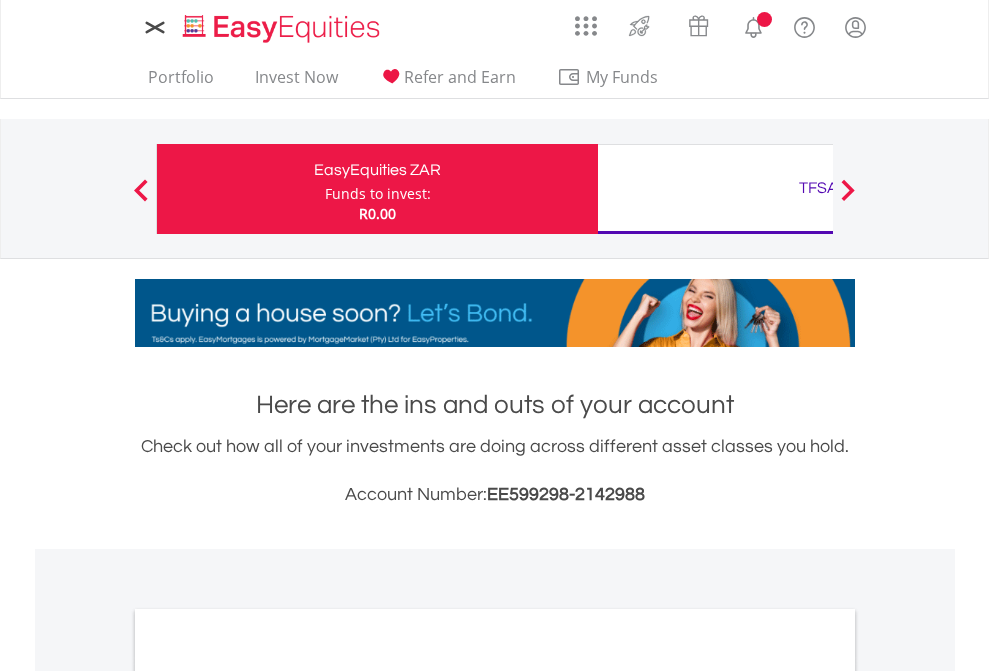 scroll, scrollTop: 0, scrollLeft: 0, axis: both 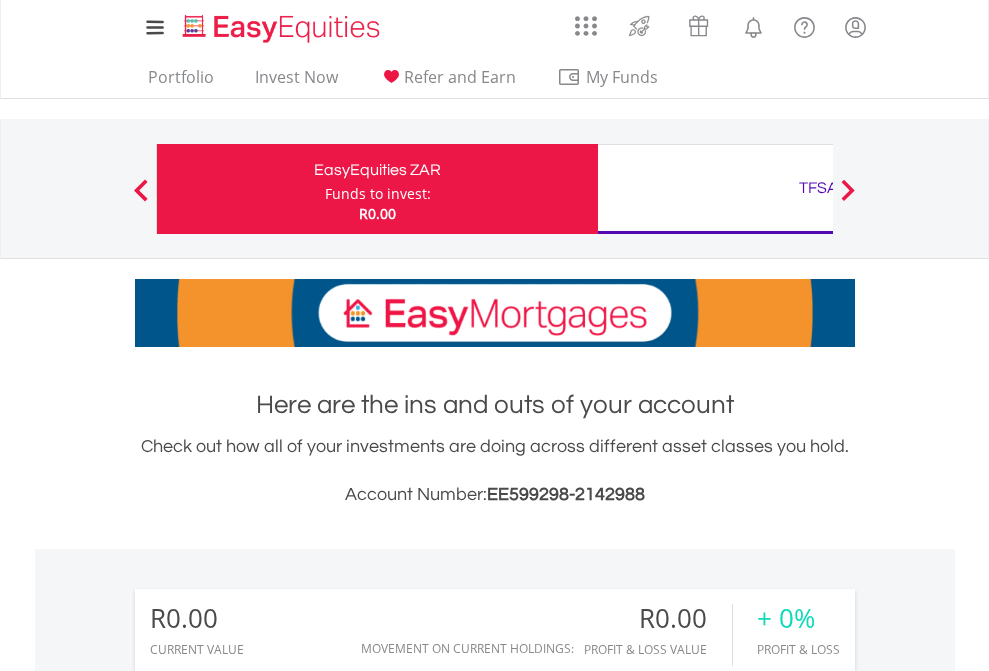 click on "Funds to invest:" at bounding box center (378, 194) 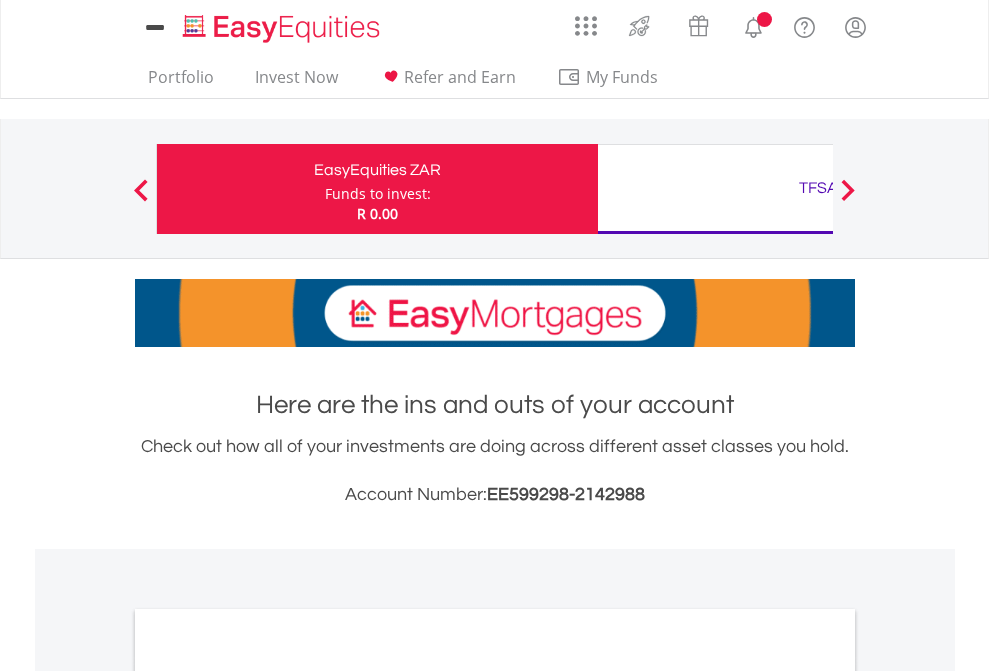scroll, scrollTop: 0, scrollLeft: 0, axis: both 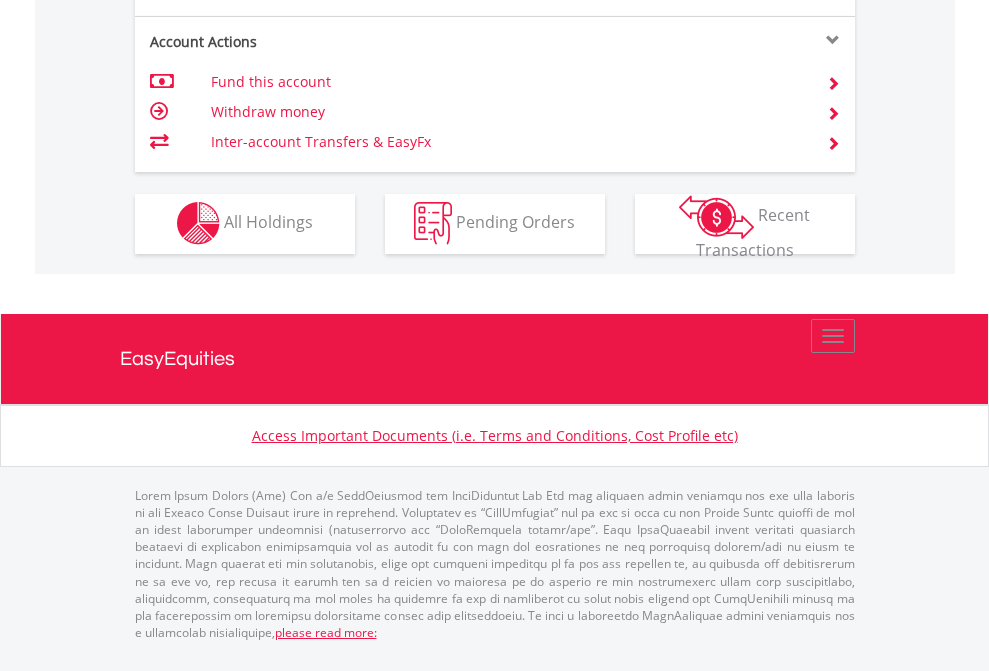 click on "Investment types" at bounding box center (706, -353) 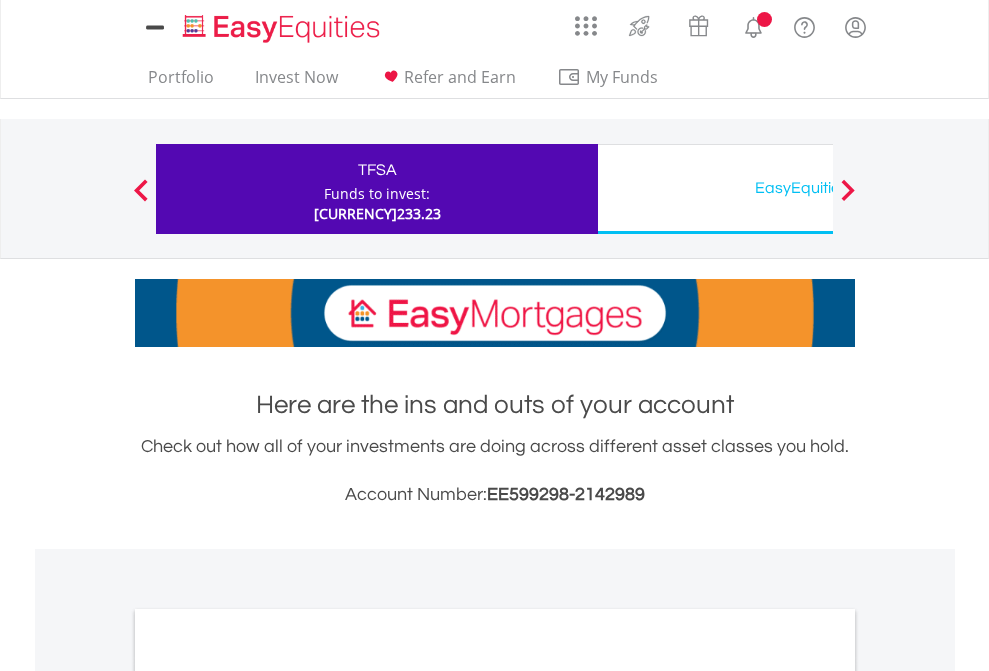 scroll, scrollTop: 0, scrollLeft: 0, axis: both 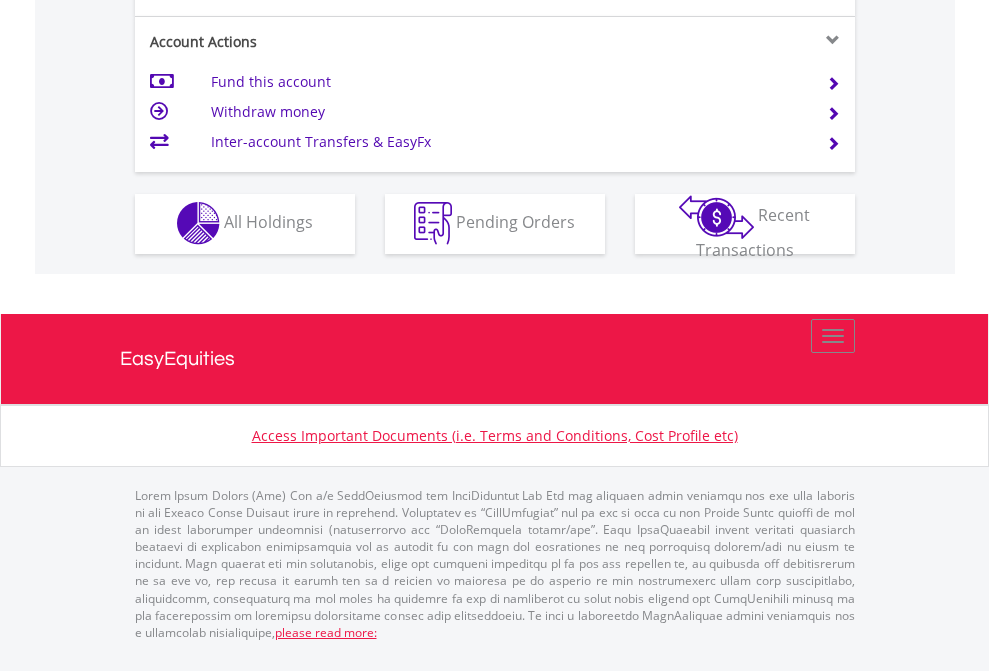 click on "Investment types" at bounding box center (706, -337) 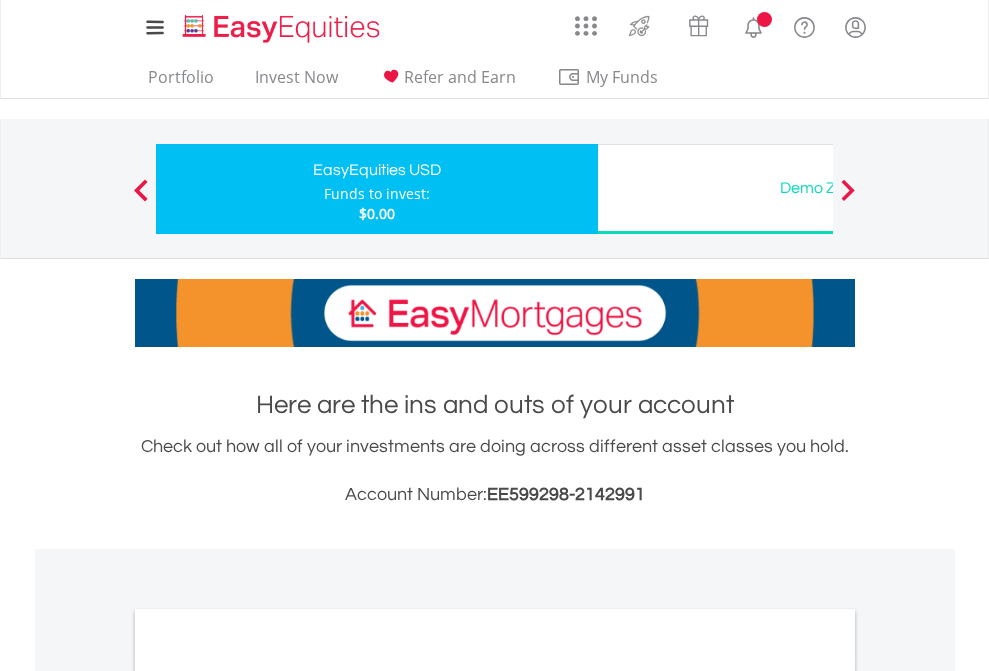 scroll, scrollTop: 0, scrollLeft: 0, axis: both 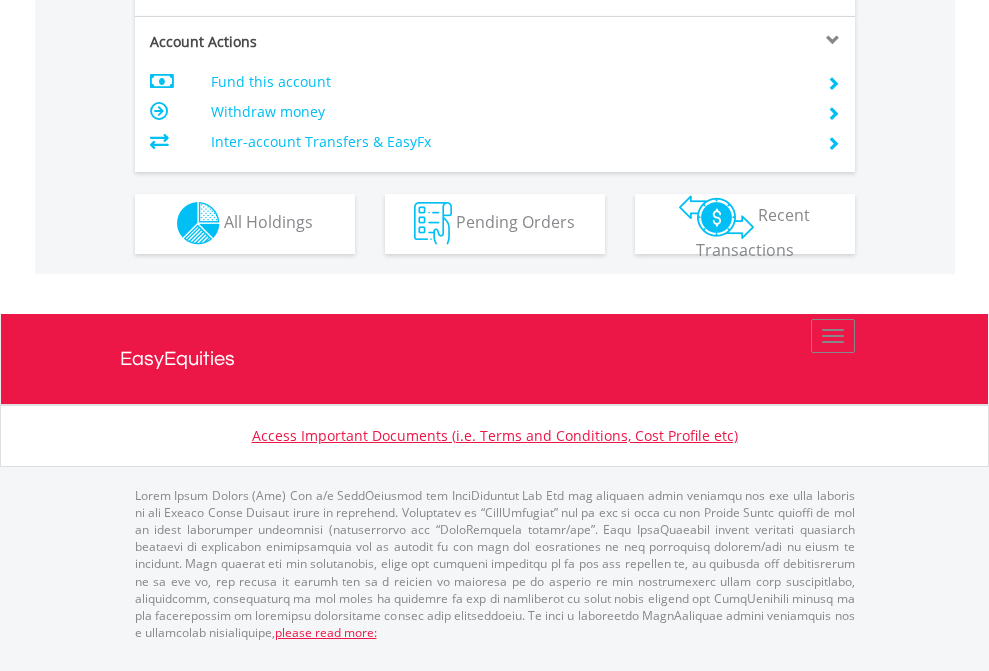 click on "Investment types" at bounding box center (706, -353) 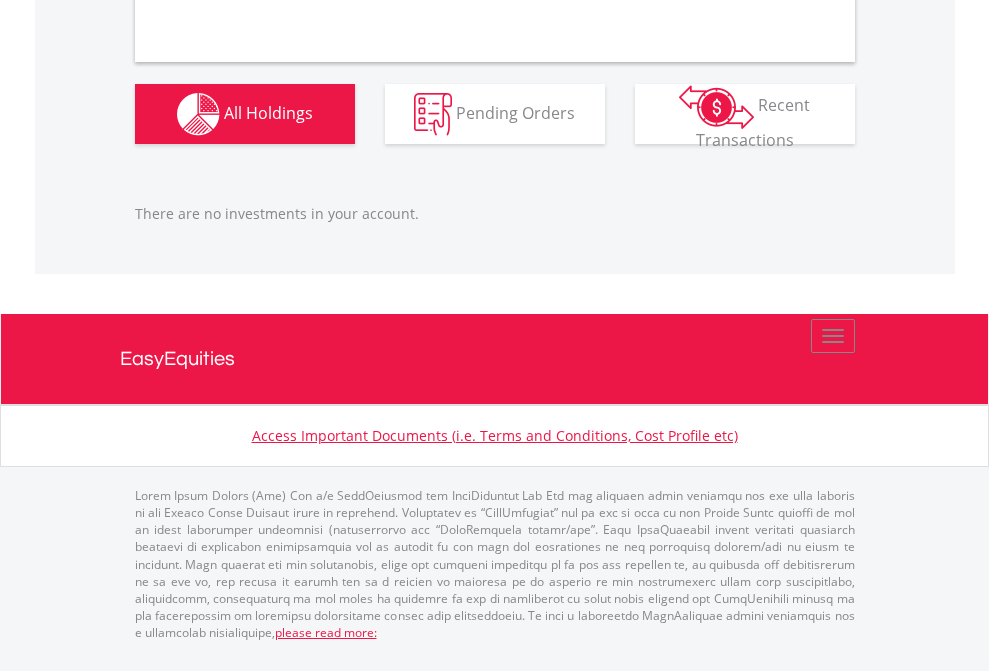 scroll, scrollTop: 1980, scrollLeft: 0, axis: vertical 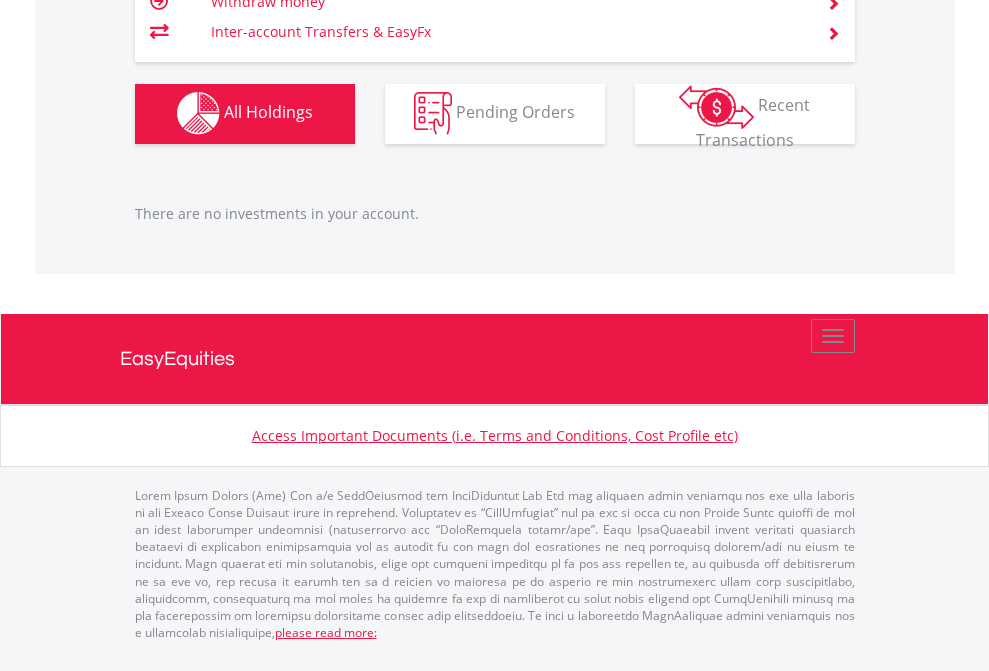 click on "TFSA" at bounding box center [818, -1142] 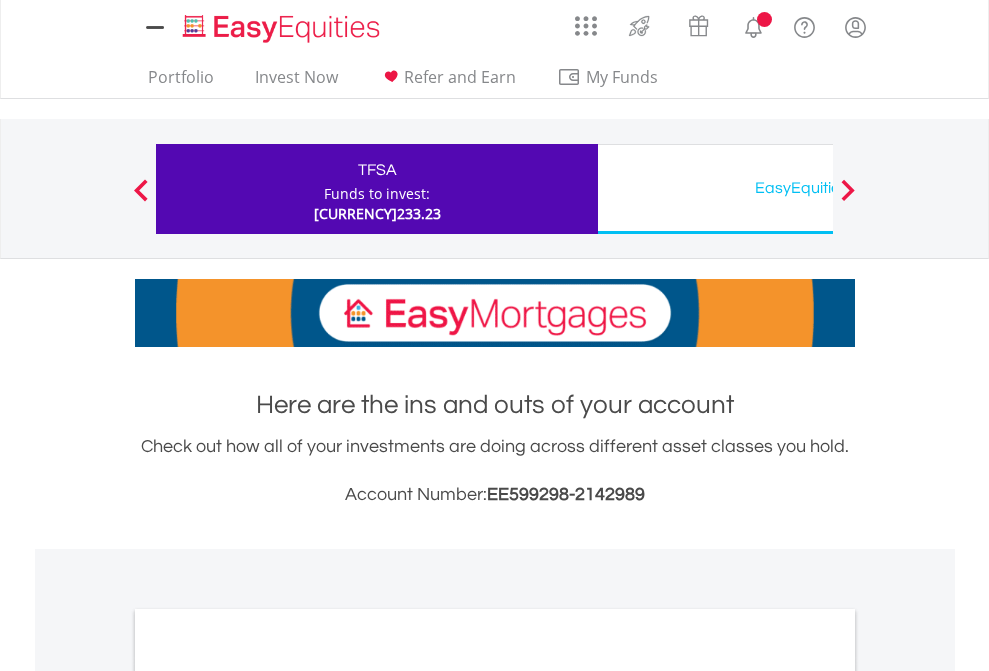 scroll, scrollTop: 0, scrollLeft: 0, axis: both 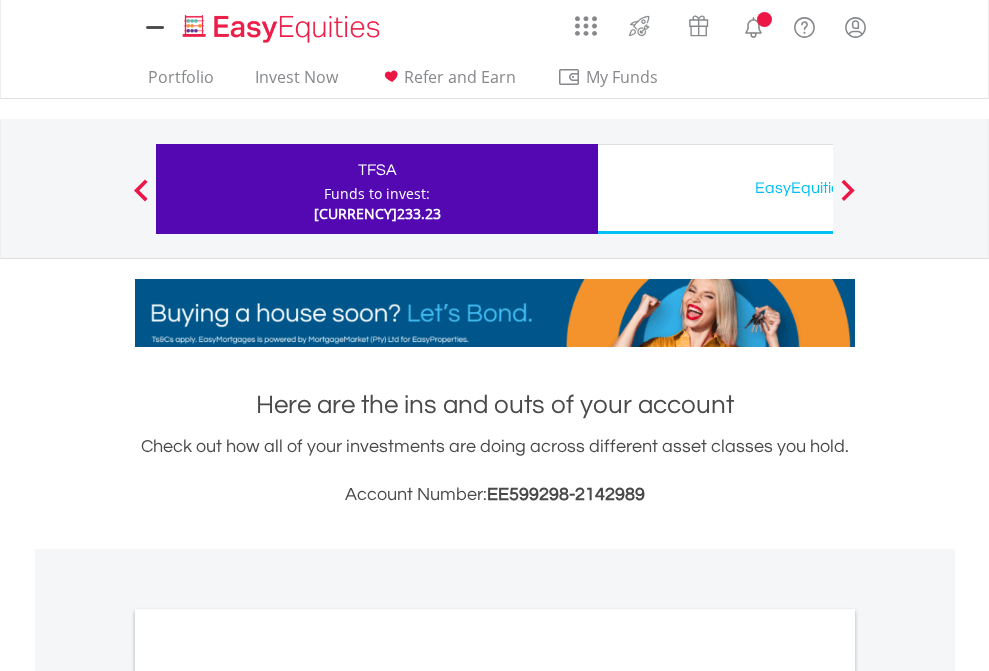 click on "All Holdings" at bounding box center [268, 1096] 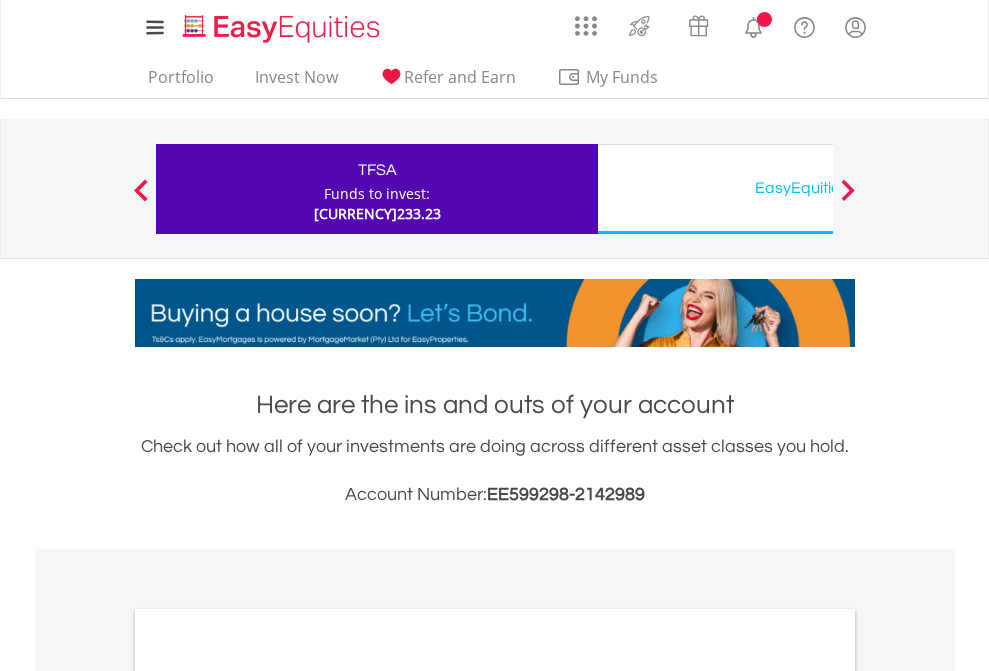 scroll, scrollTop: 1202, scrollLeft: 0, axis: vertical 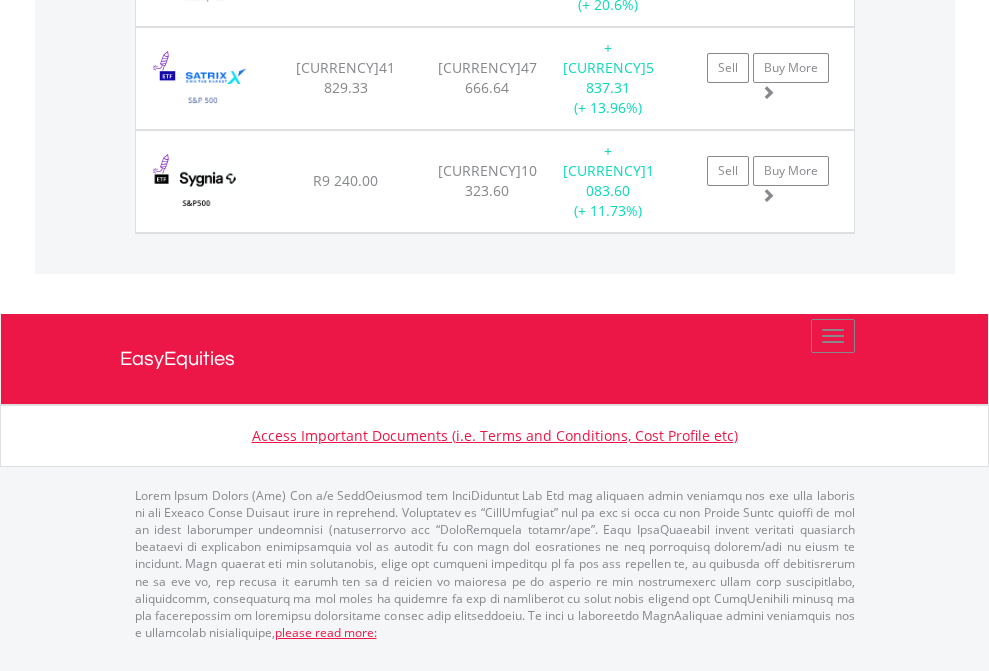 click on "EasyEquities USD" at bounding box center (818, -1792) 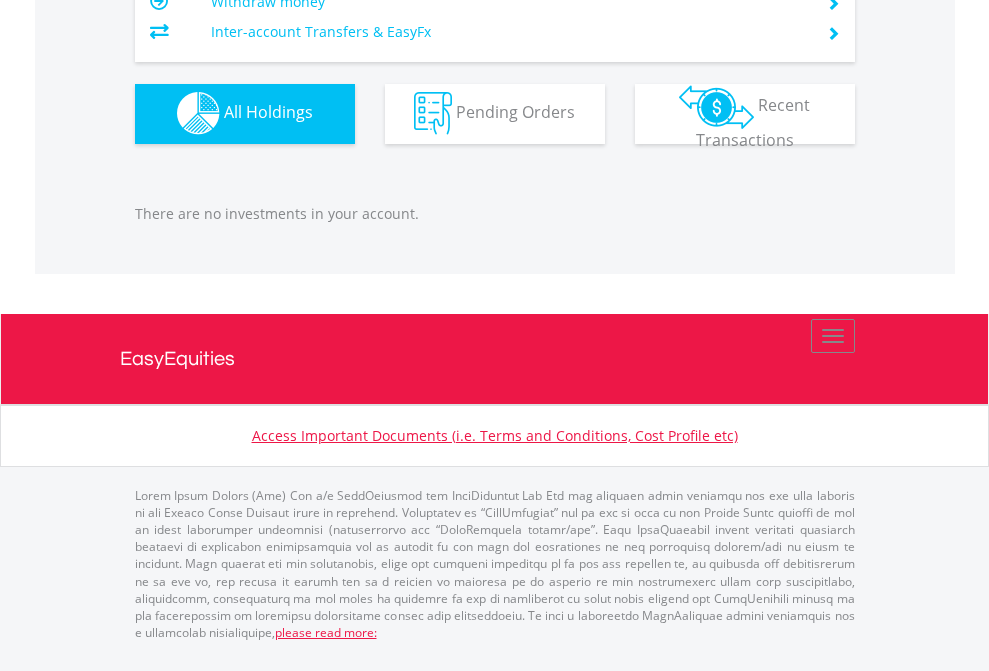 scroll, scrollTop: 1980, scrollLeft: 0, axis: vertical 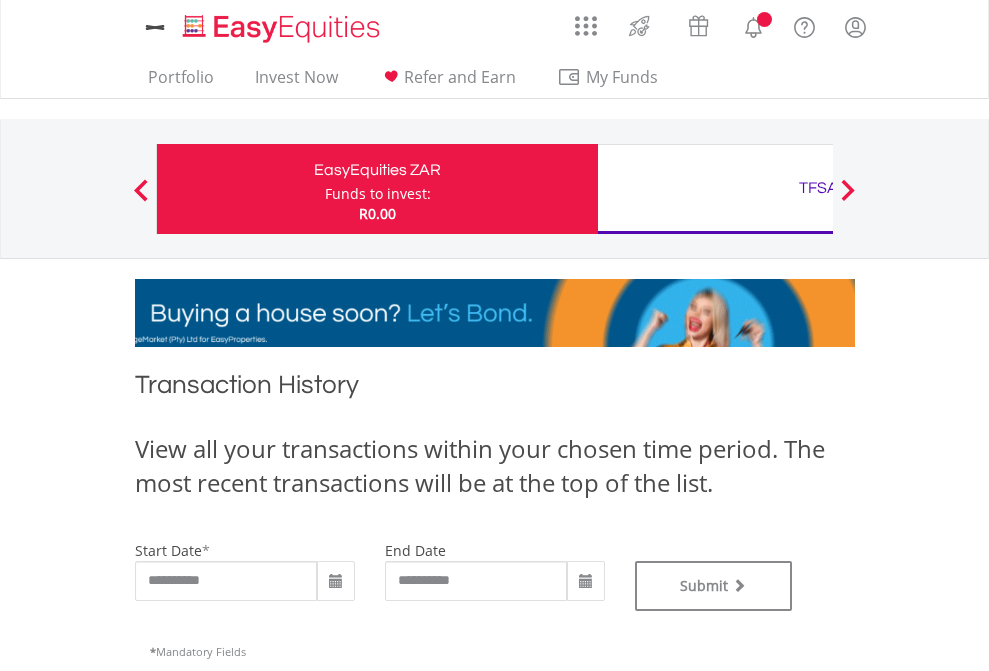 type on "**********" 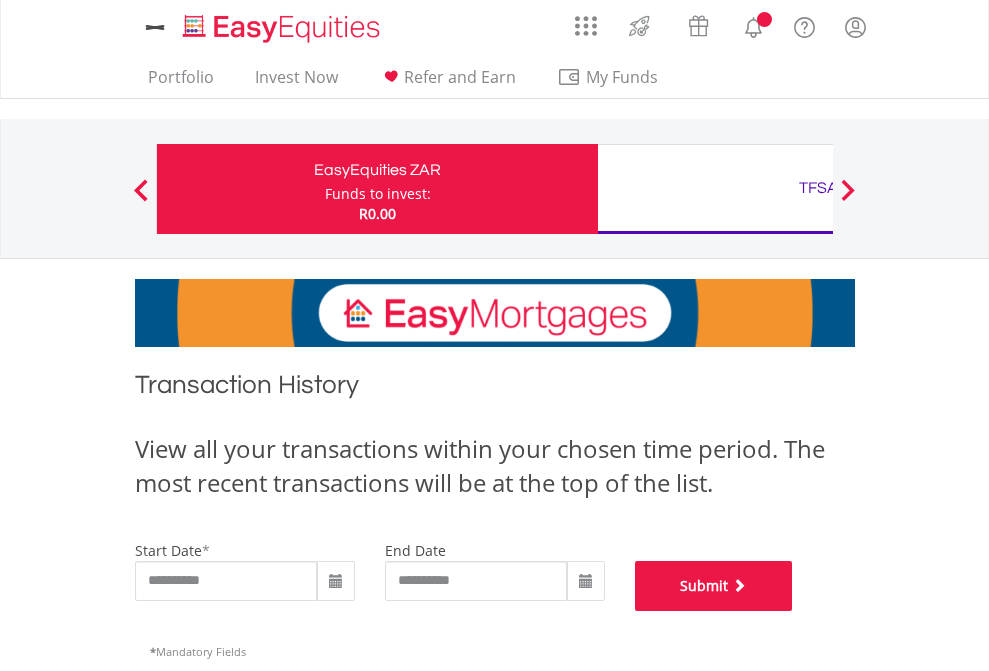 click on "Submit" at bounding box center (714, 586) 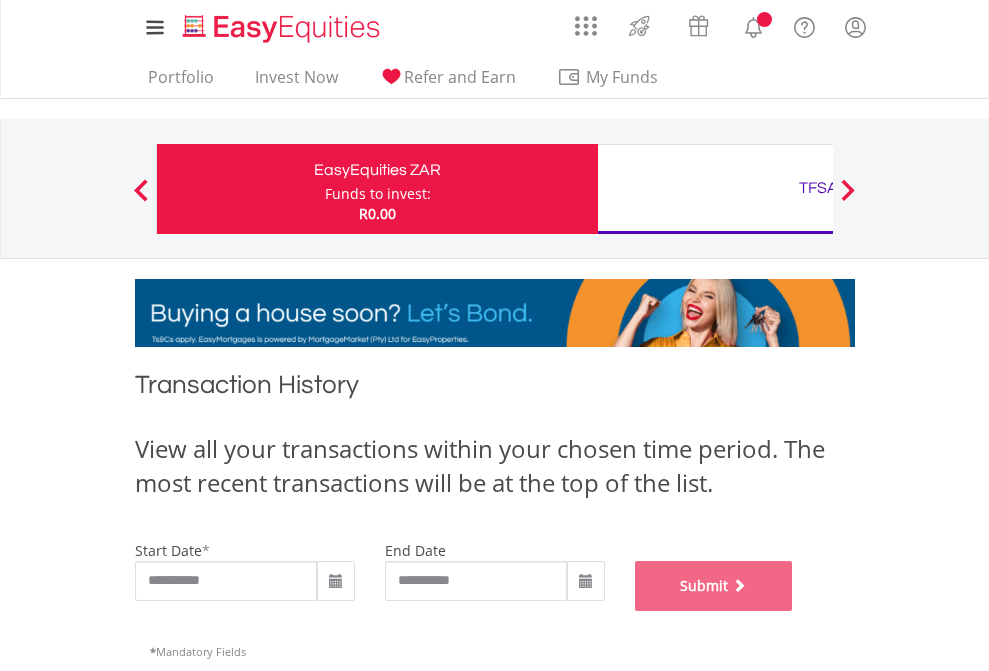 scroll, scrollTop: 811, scrollLeft: 0, axis: vertical 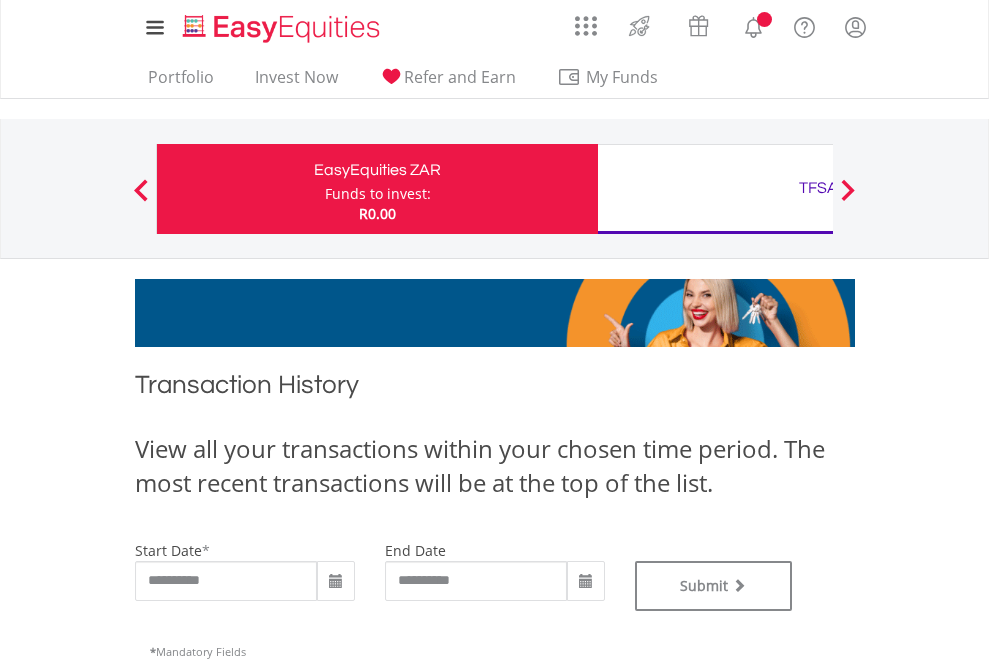 click on "TFSA" at bounding box center (818, 188) 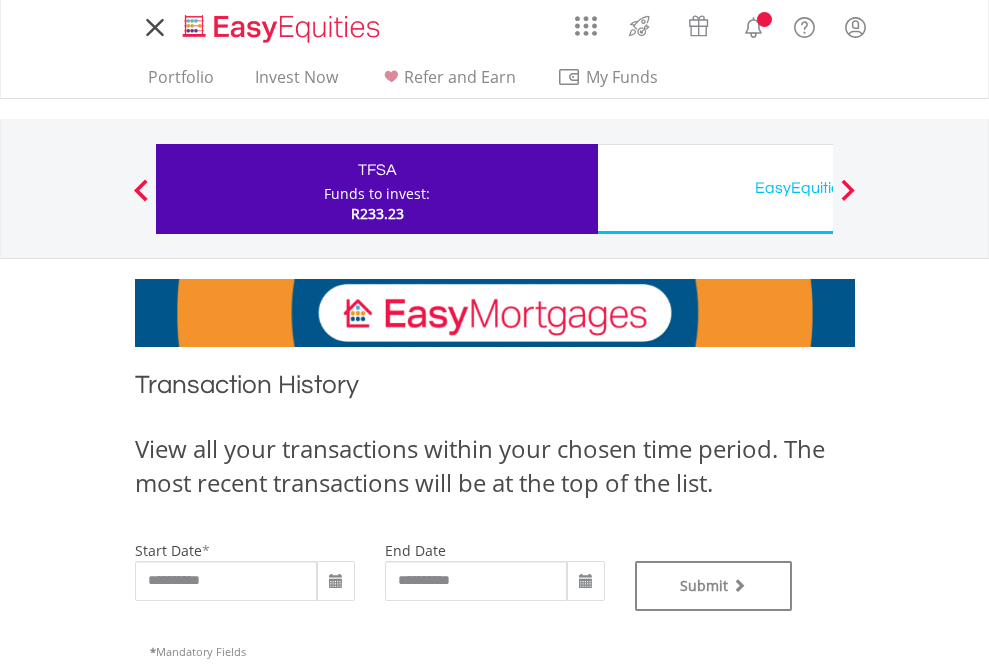 scroll, scrollTop: 0, scrollLeft: 0, axis: both 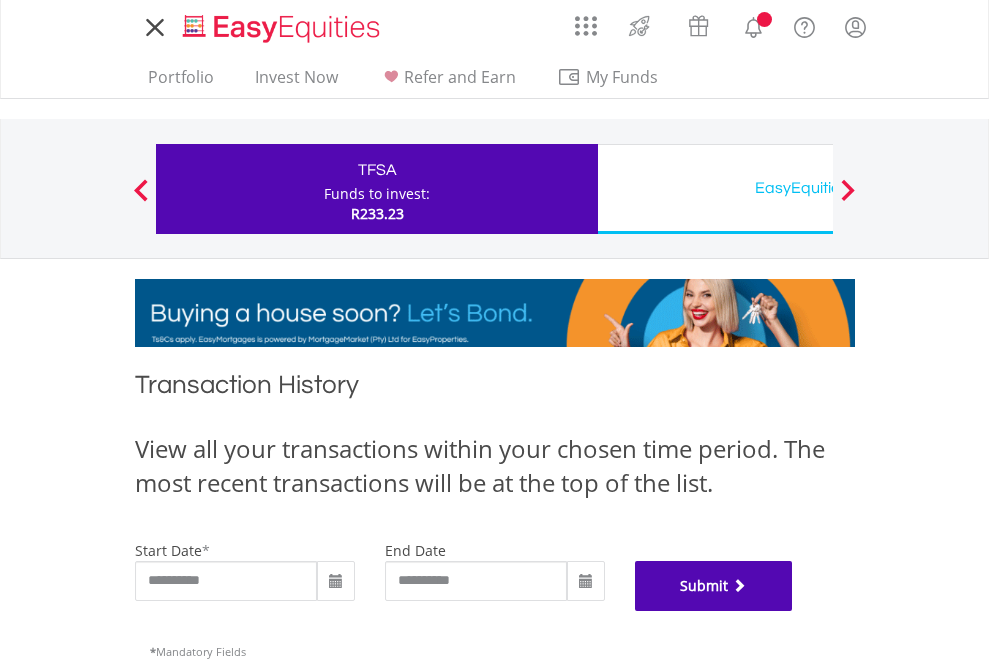 click on "Submit" at bounding box center [714, 586] 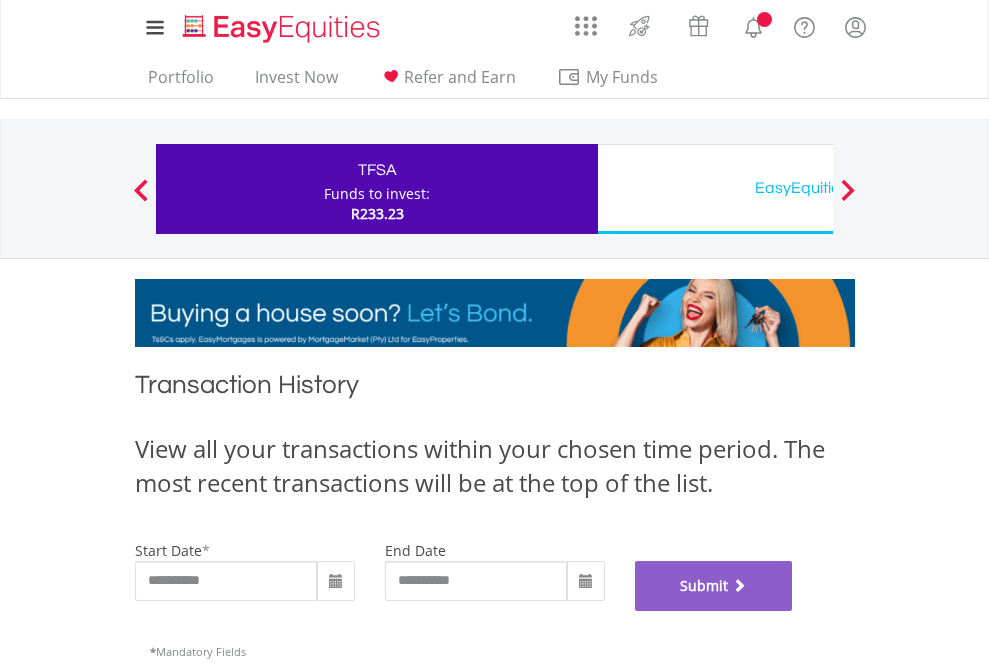 scroll, scrollTop: 811, scrollLeft: 0, axis: vertical 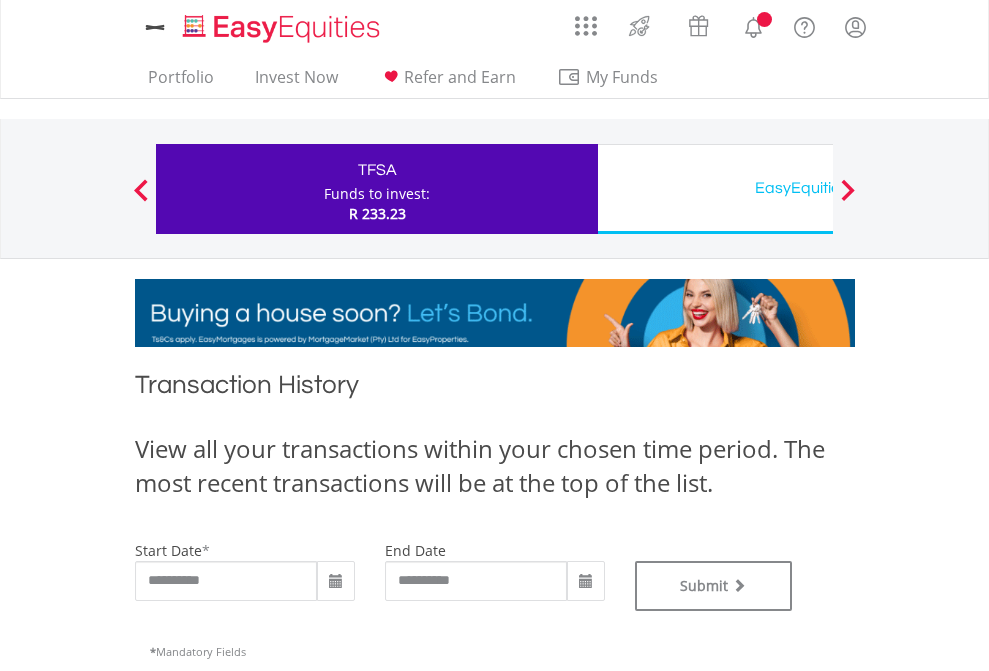 click on "EasyEquities USD" at bounding box center [818, 188] 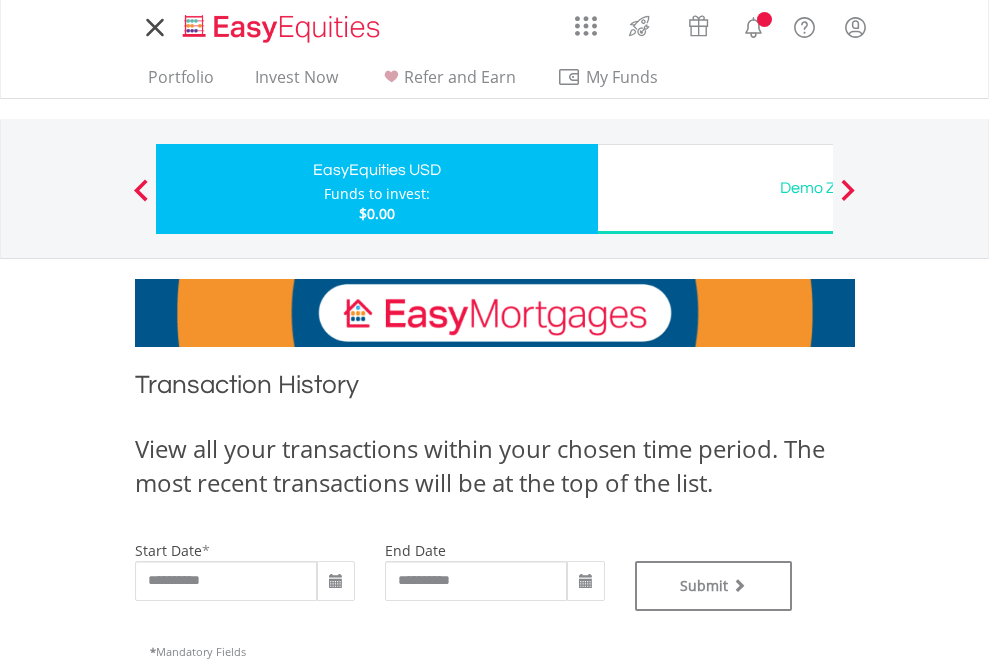 scroll, scrollTop: 0, scrollLeft: 0, axis: both 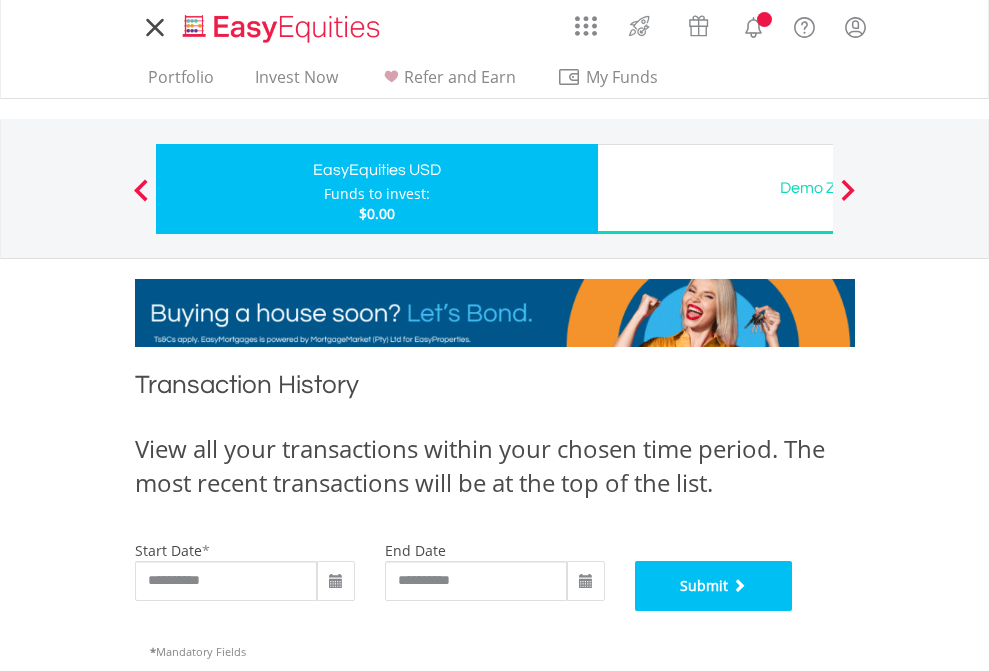 click on "Submit" at bounding box center (714, 586) 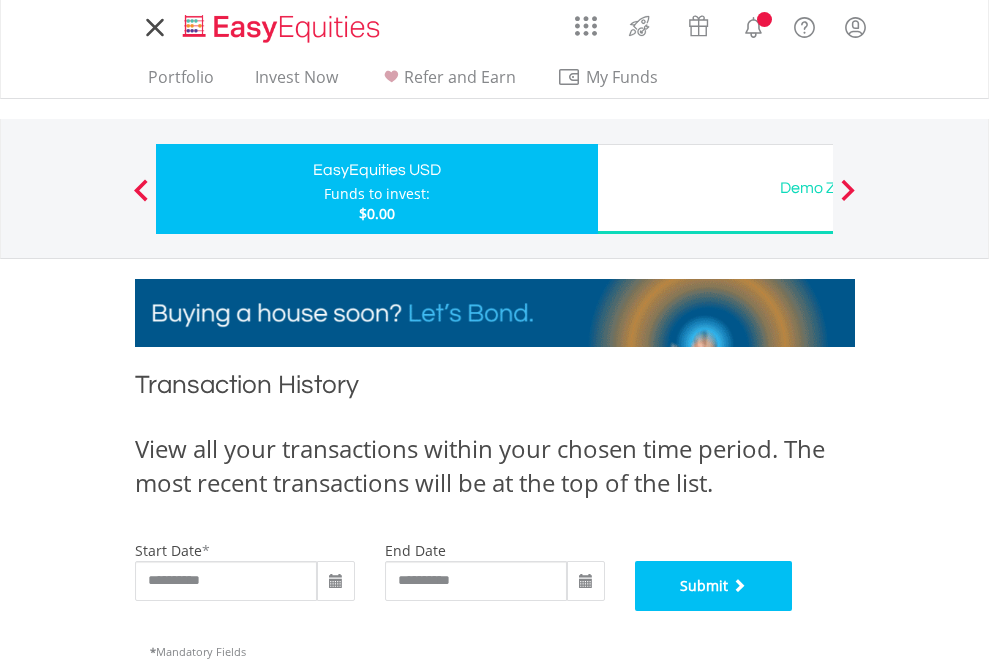 scroll, scrollTop: 811, scrollLeft: 0, axis: vertical 